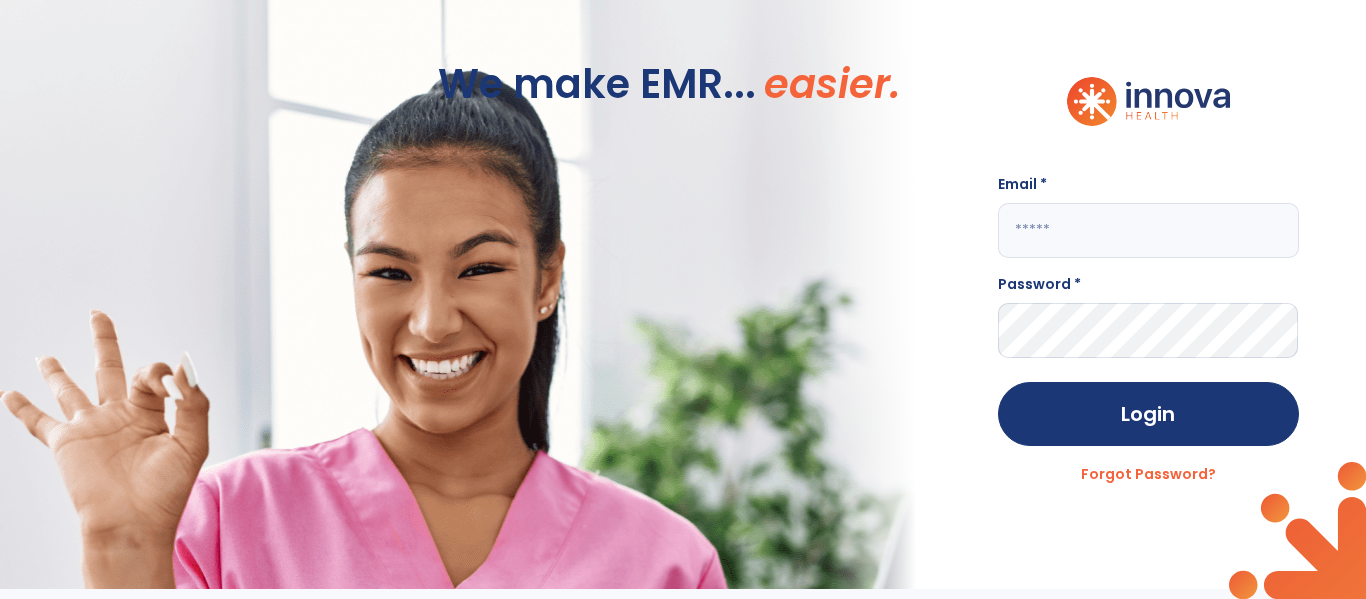 scroll, scrollTop: 0, scrollLeft: 0, axis: both 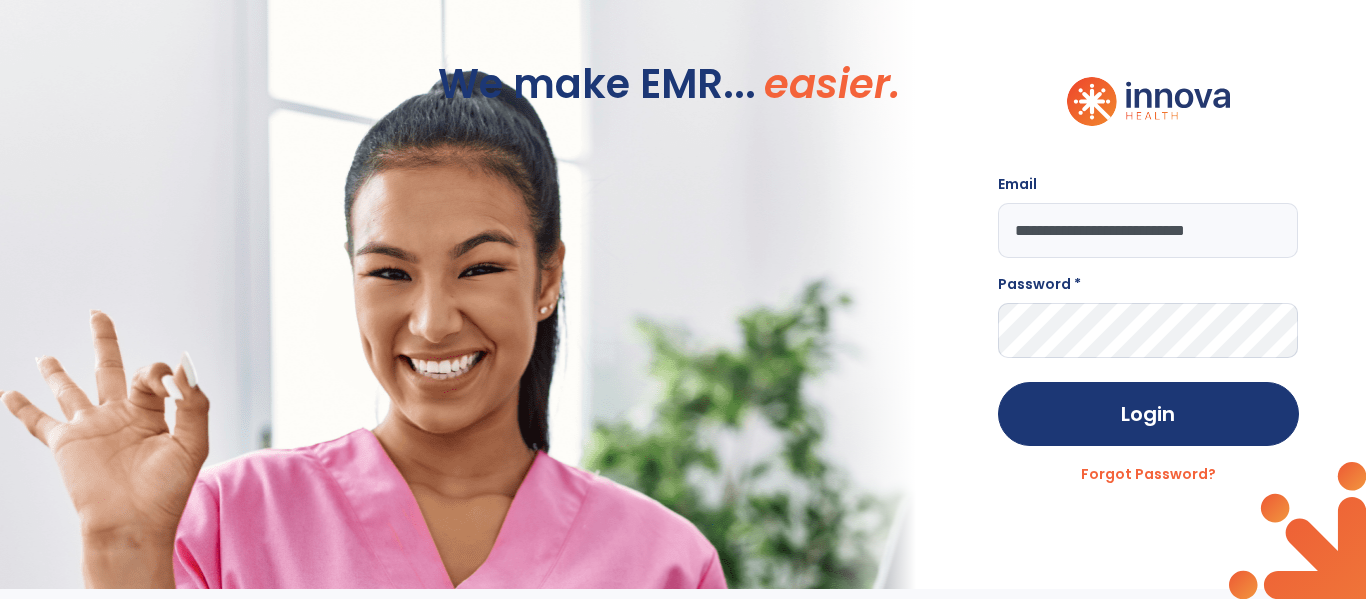 type on "**********" 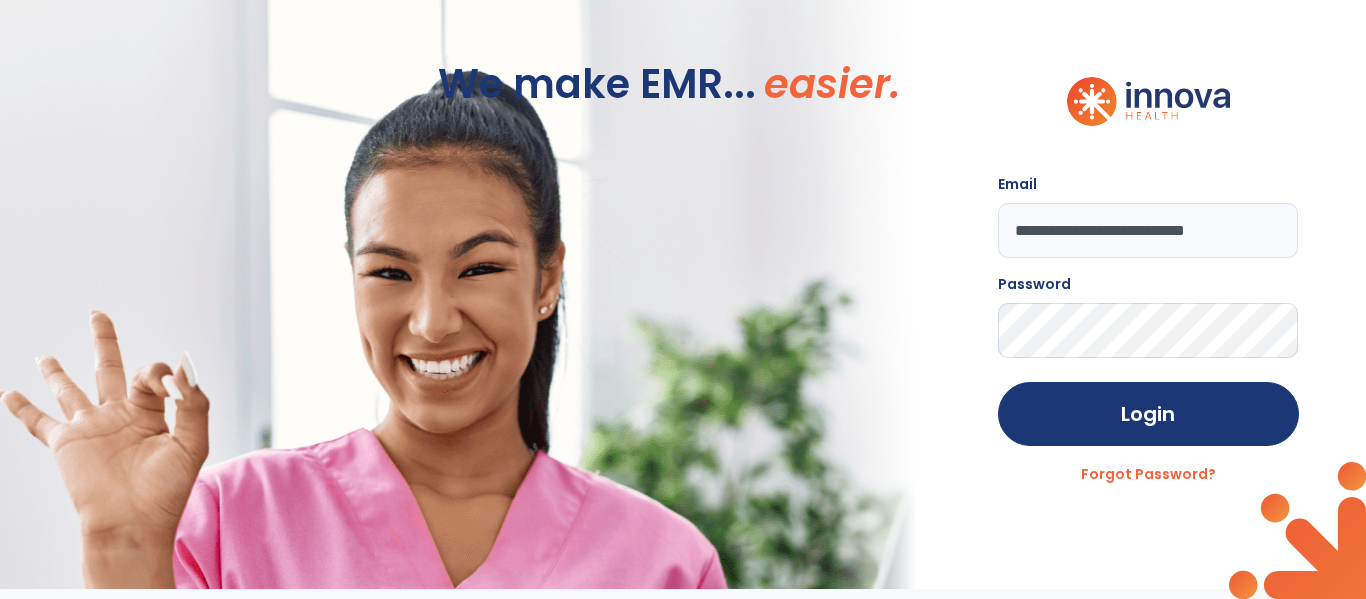 click on "Login" 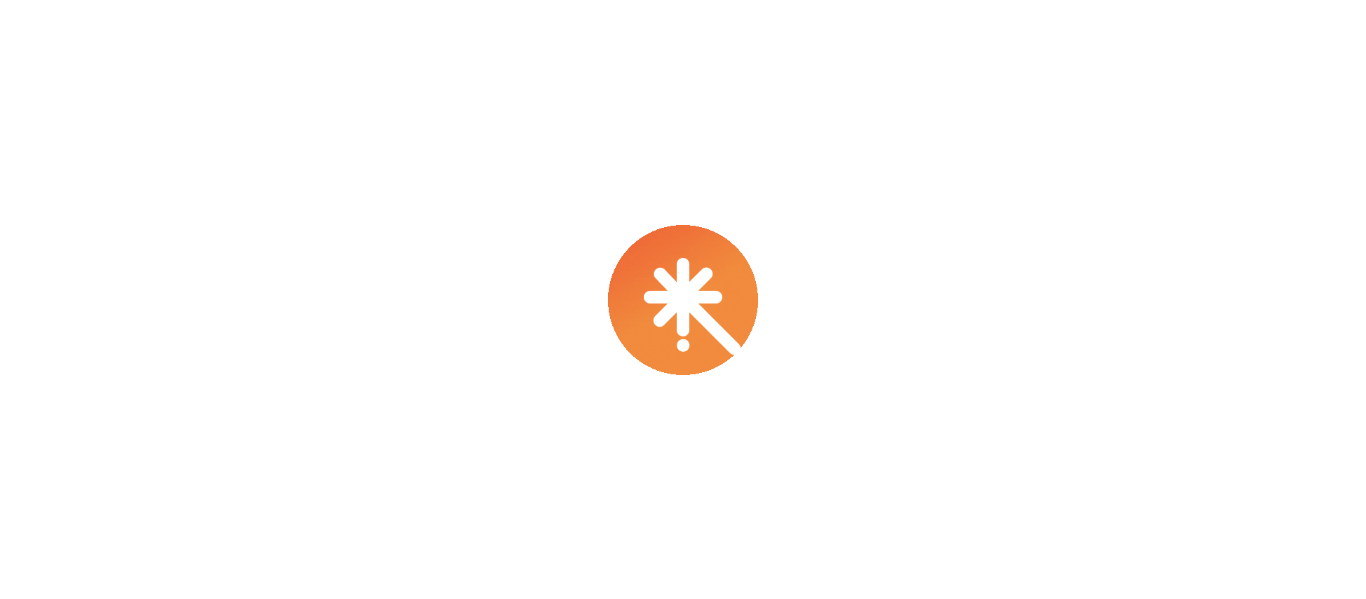 scroll, scrollTop: 0, scrollLeft: 0, axis: both 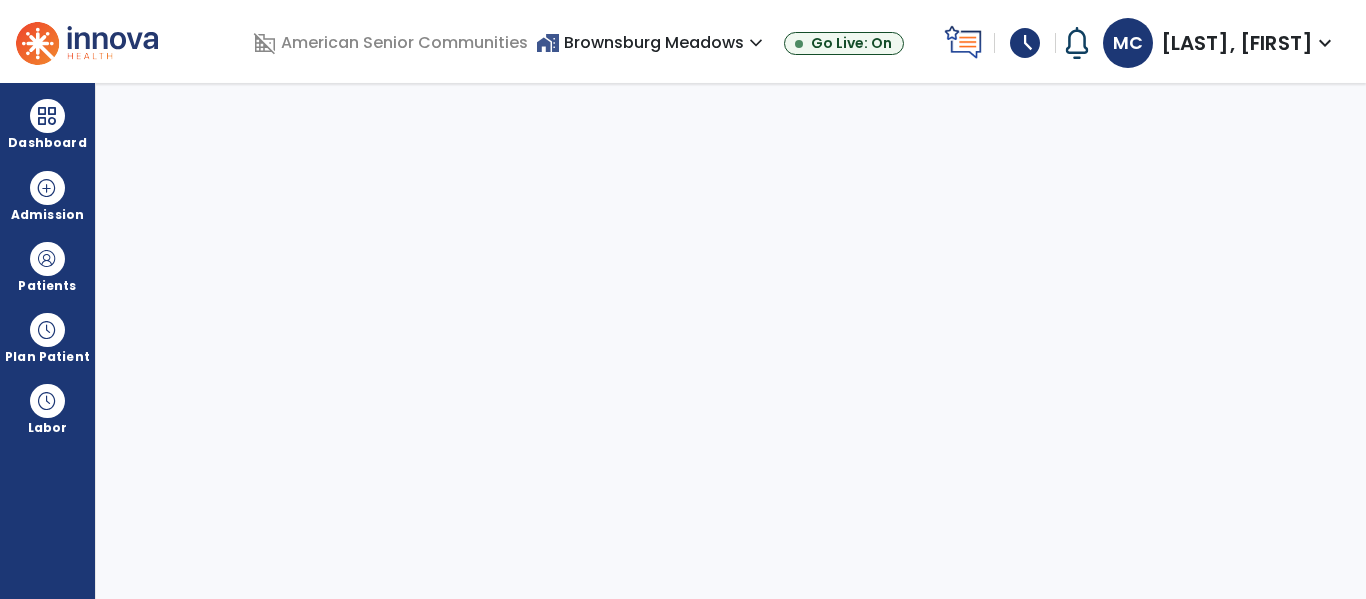 select on "****" 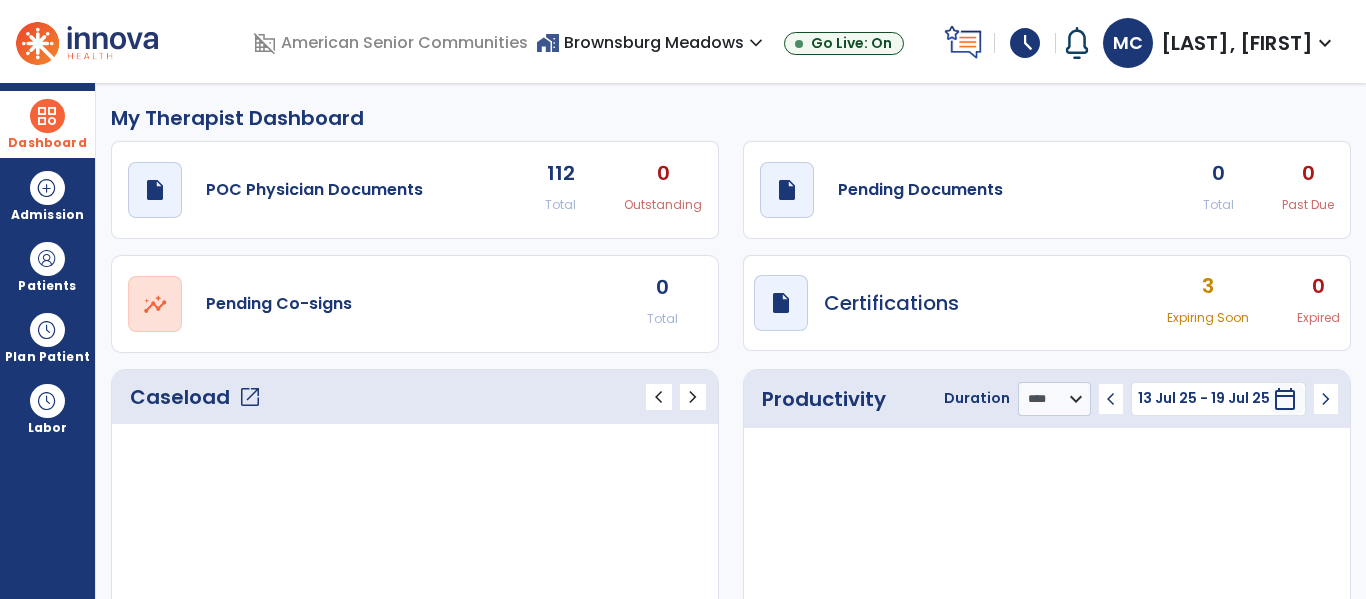 click at bounding box center [47, 116] 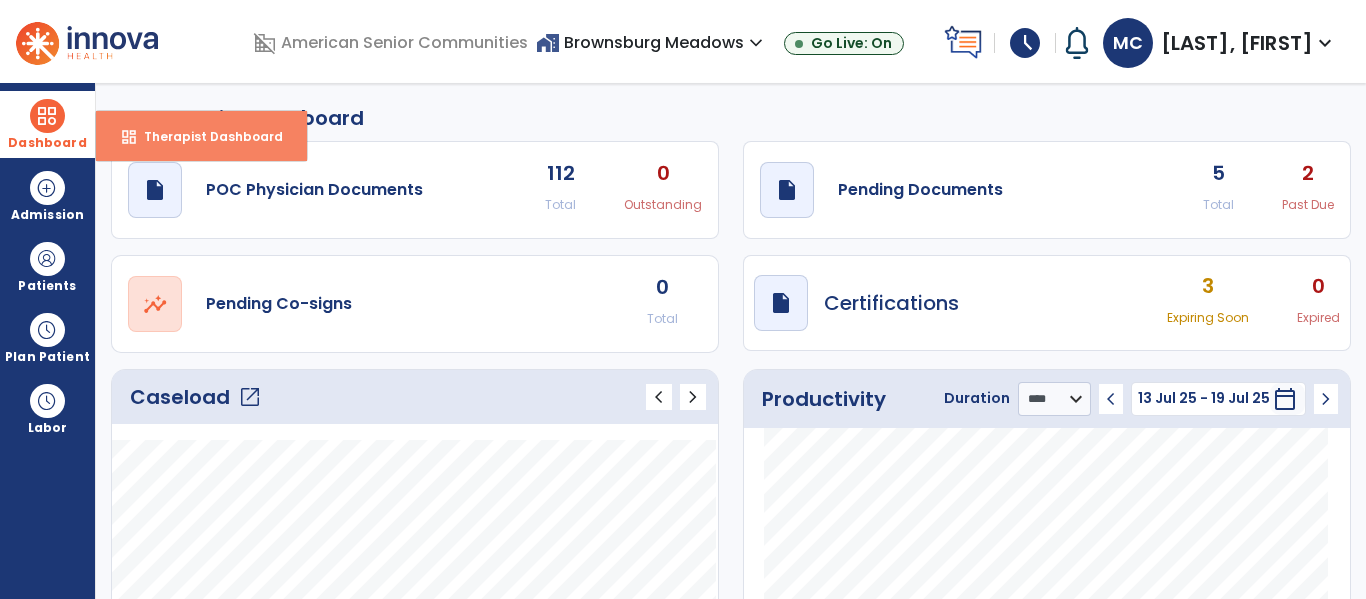 click on "Therapist Dashboard" at bounding box center (205, 136) 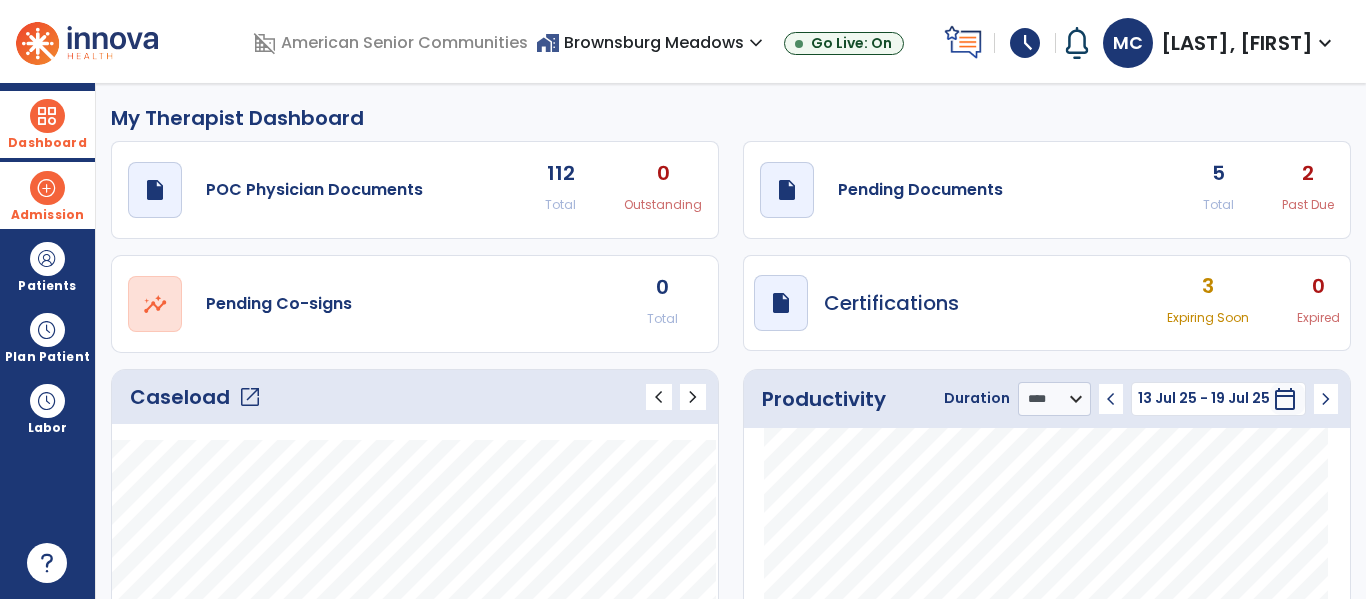 click on "Admission" at bounding box center (47, 195) 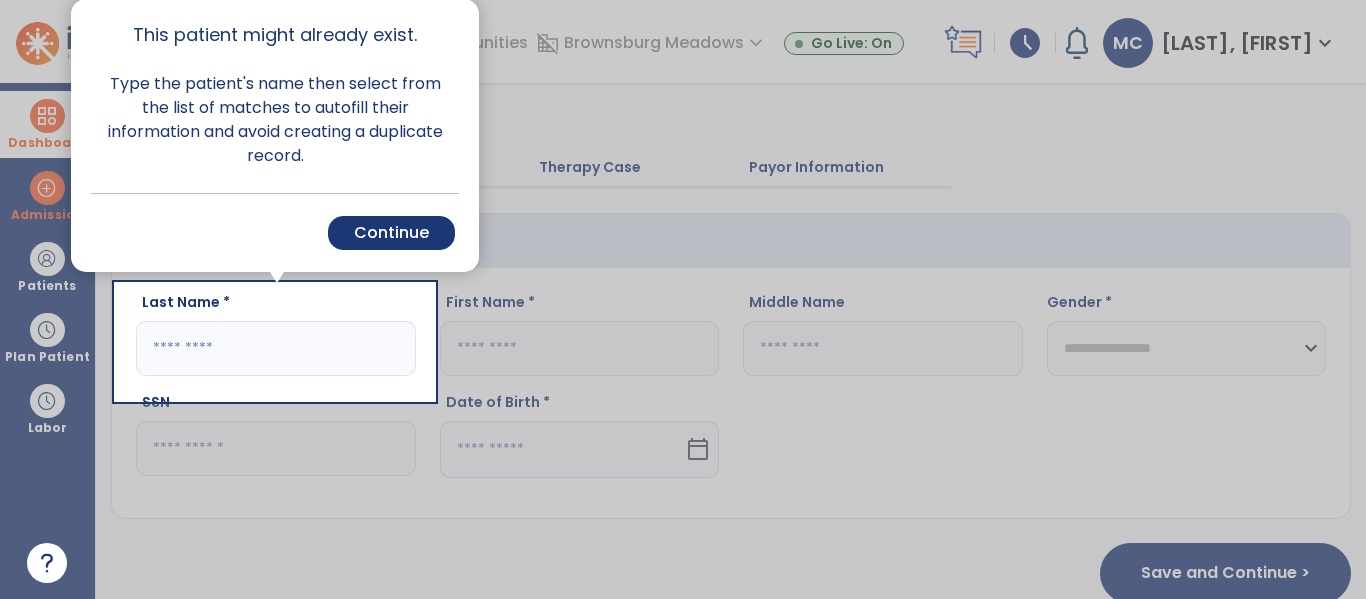 click at bounding box center (900, 299) 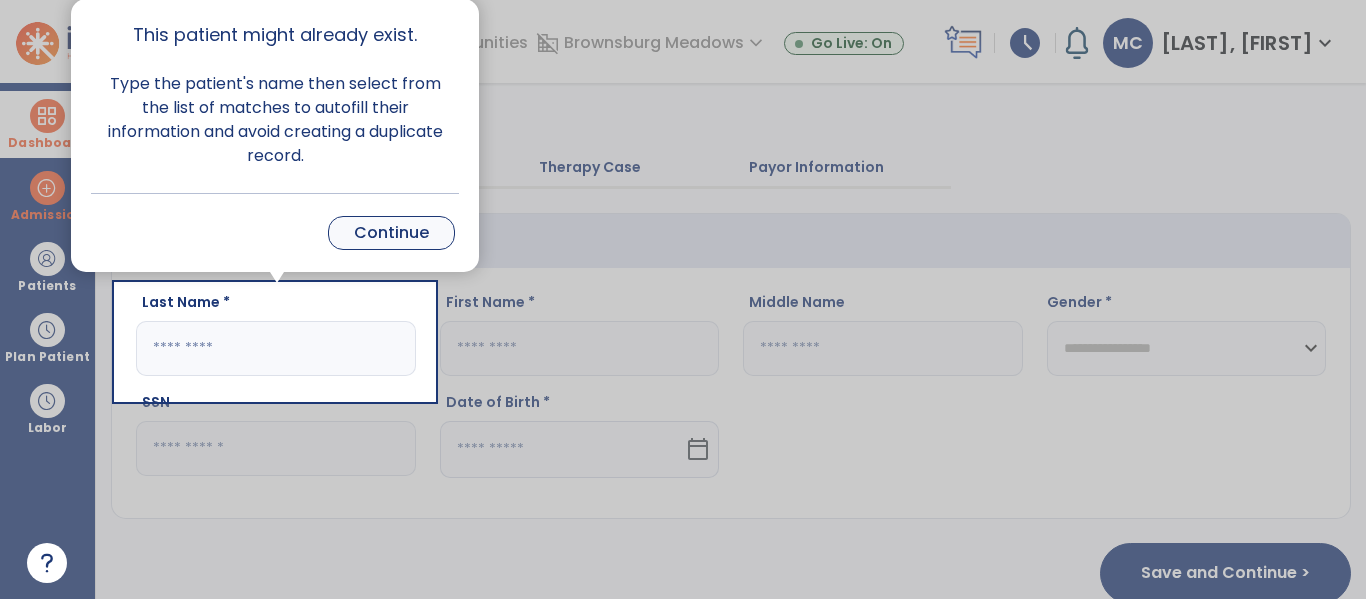 click on "Continue" at bounding box center (391, 233) 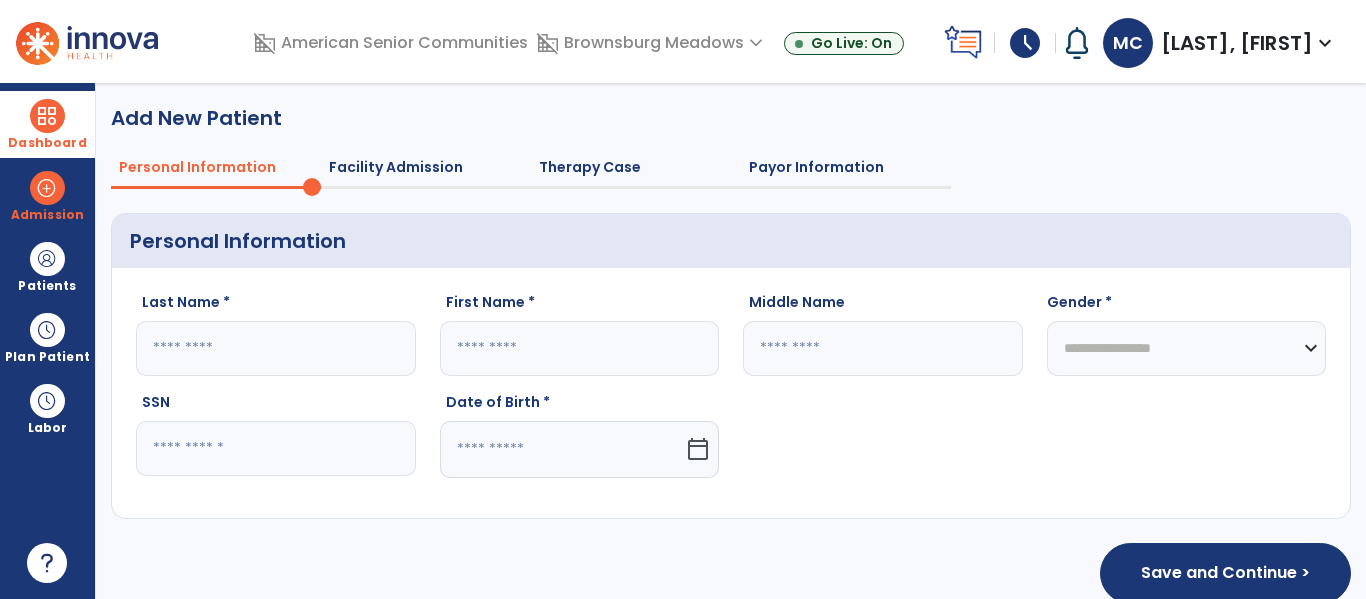click at bounding box center [47, 116] 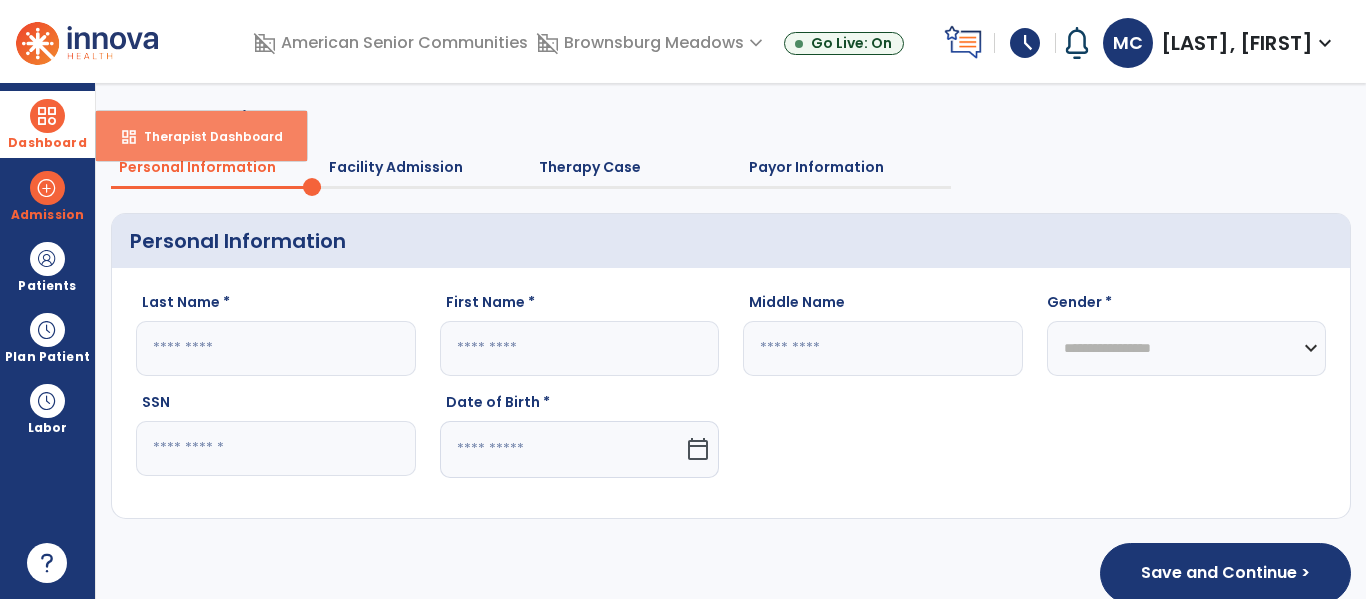 click on "Therapist Dashboard" at bounding box center [205, 136] 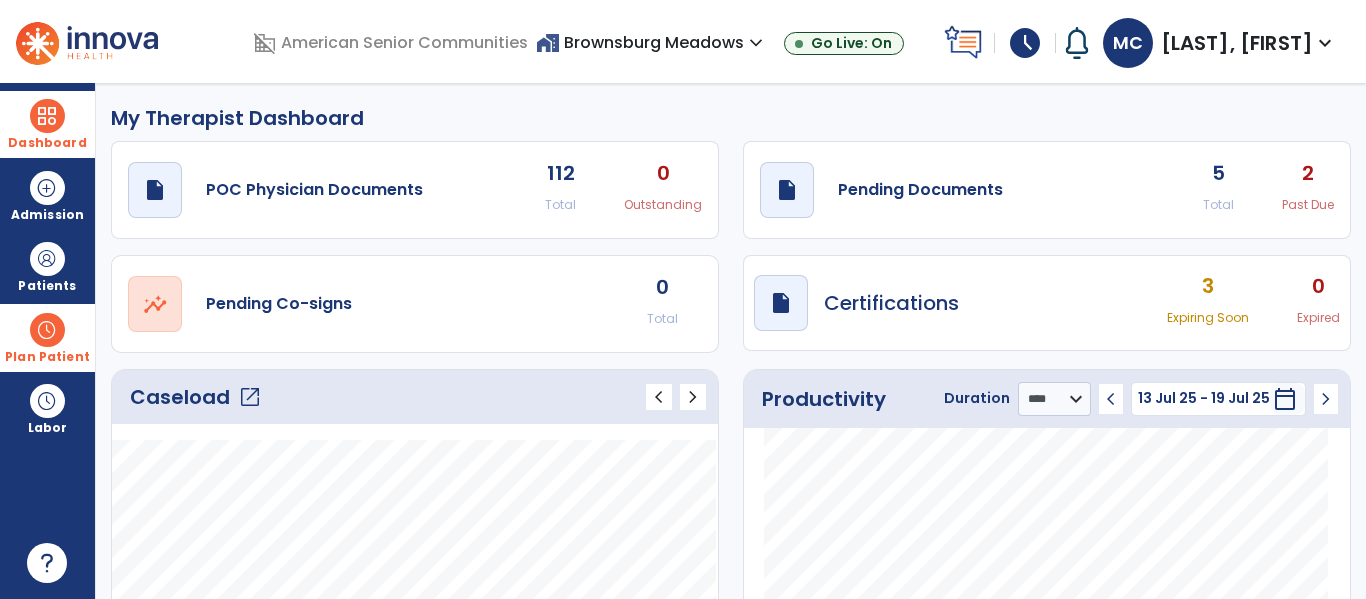 click at bounding box center [47, 330] 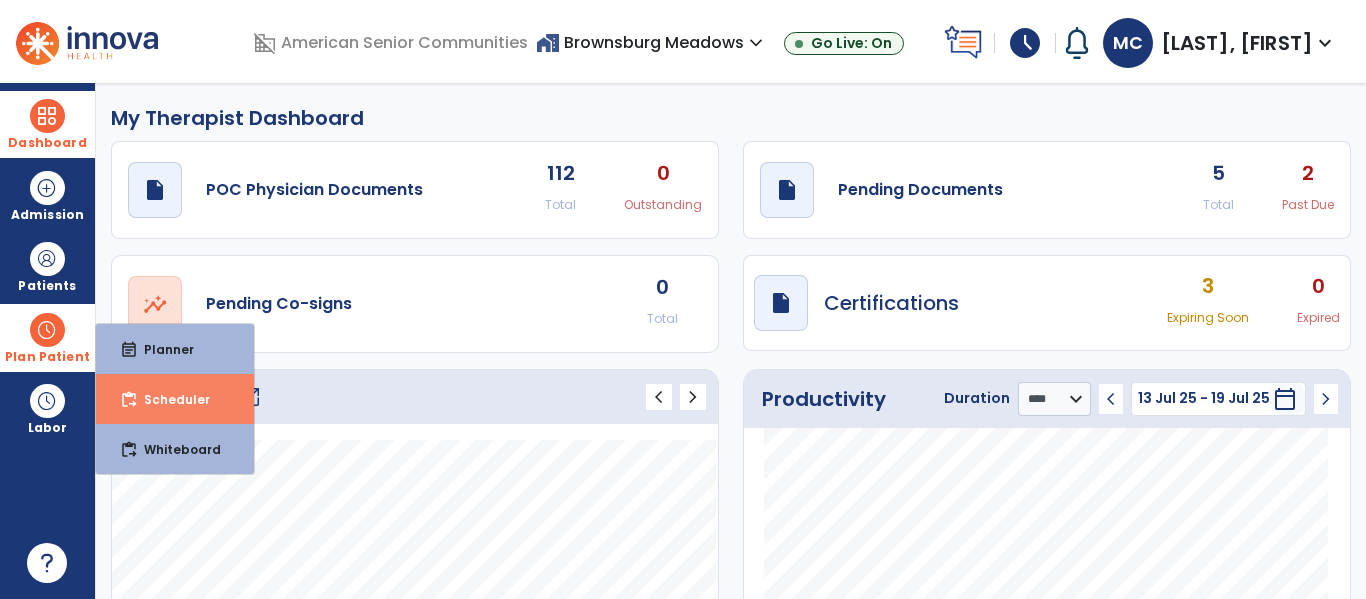 click on "content_paste_go  Scheduler" at bounding box center (175, 399) 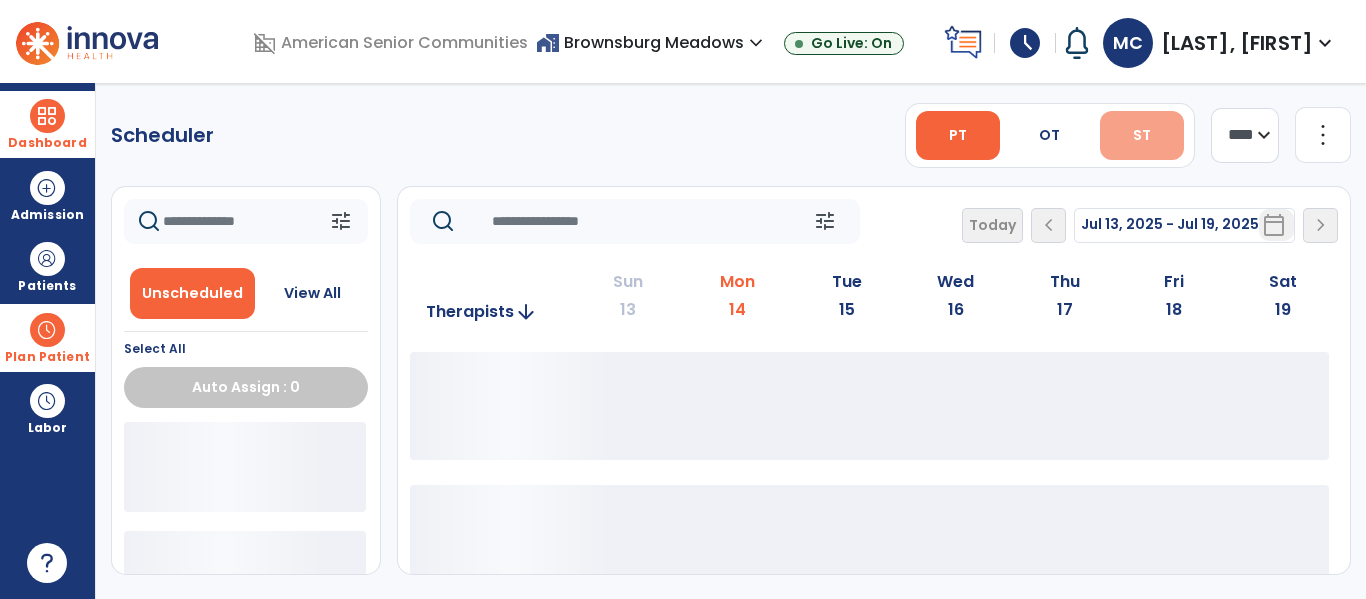 click on "ST" at bounding box center [1142, 135] 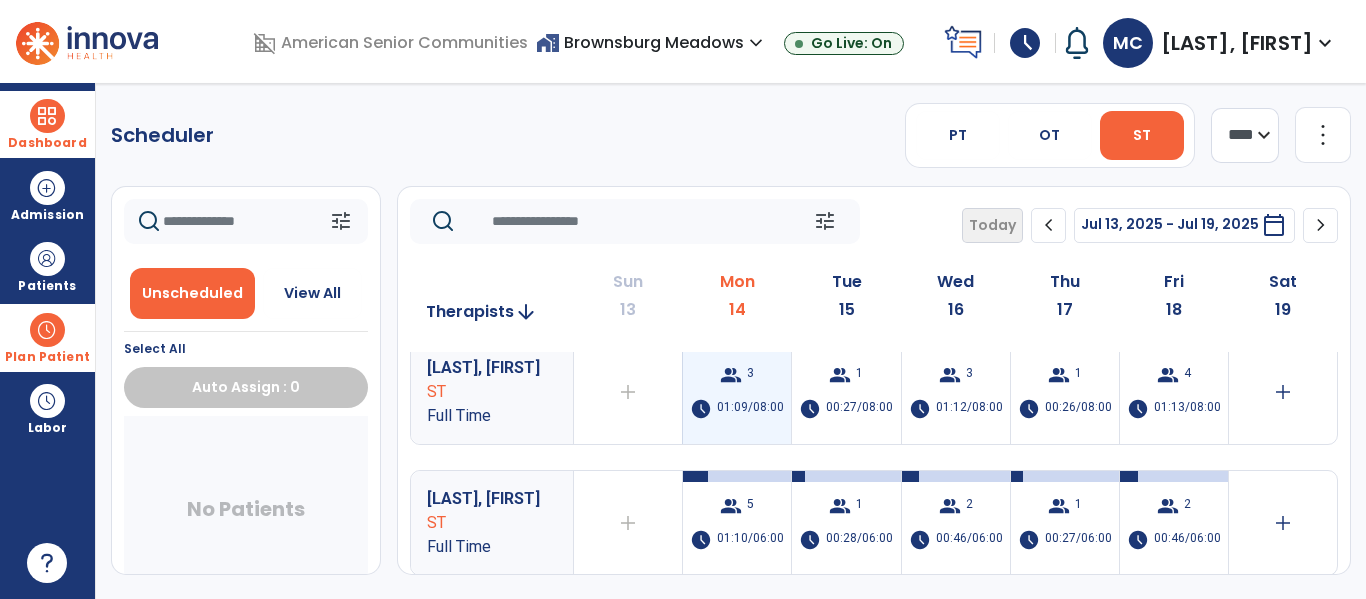 scroll, scrollTop: 0, scrollLeft: 0, axis: both 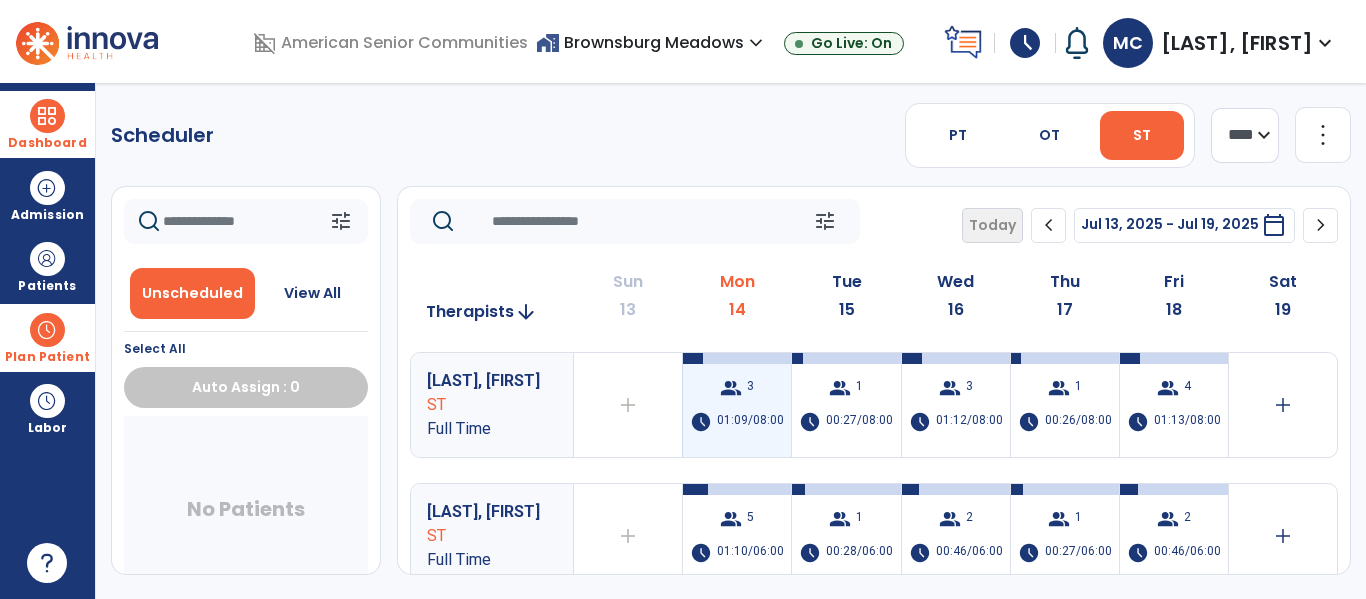 click on "group  3  schedule  01:09/08:00" at bounding box center (737, 405) 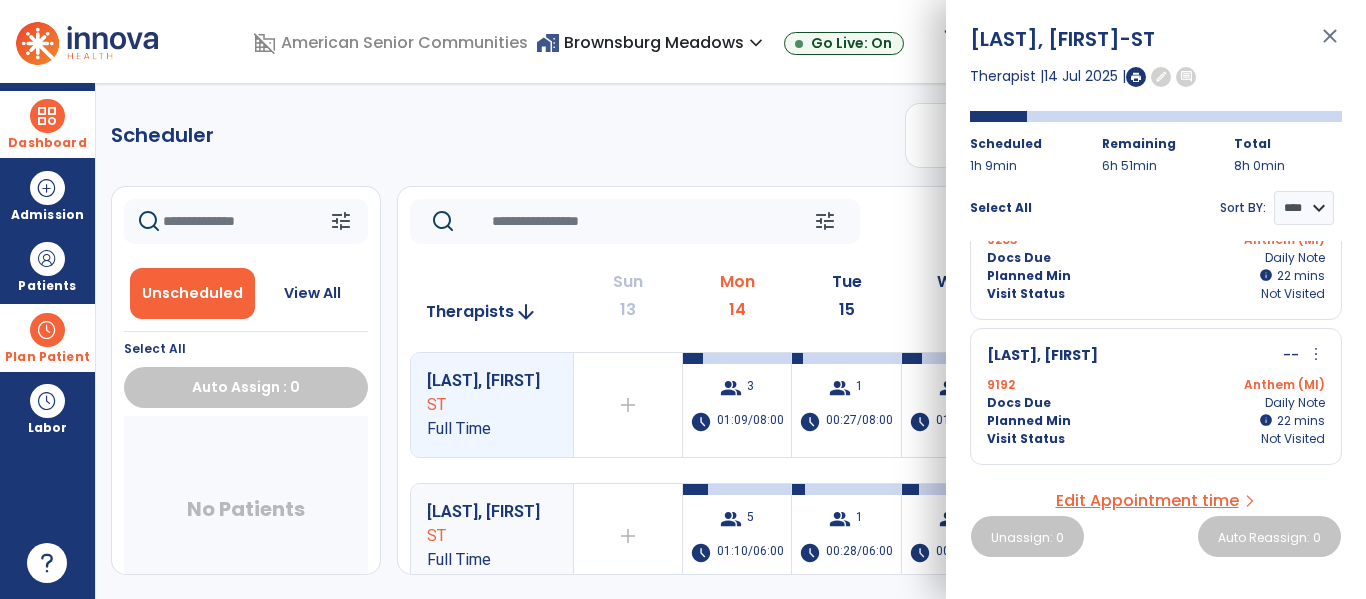 scroll, scrollTop: 0, scrollLeft: 0, axis: both 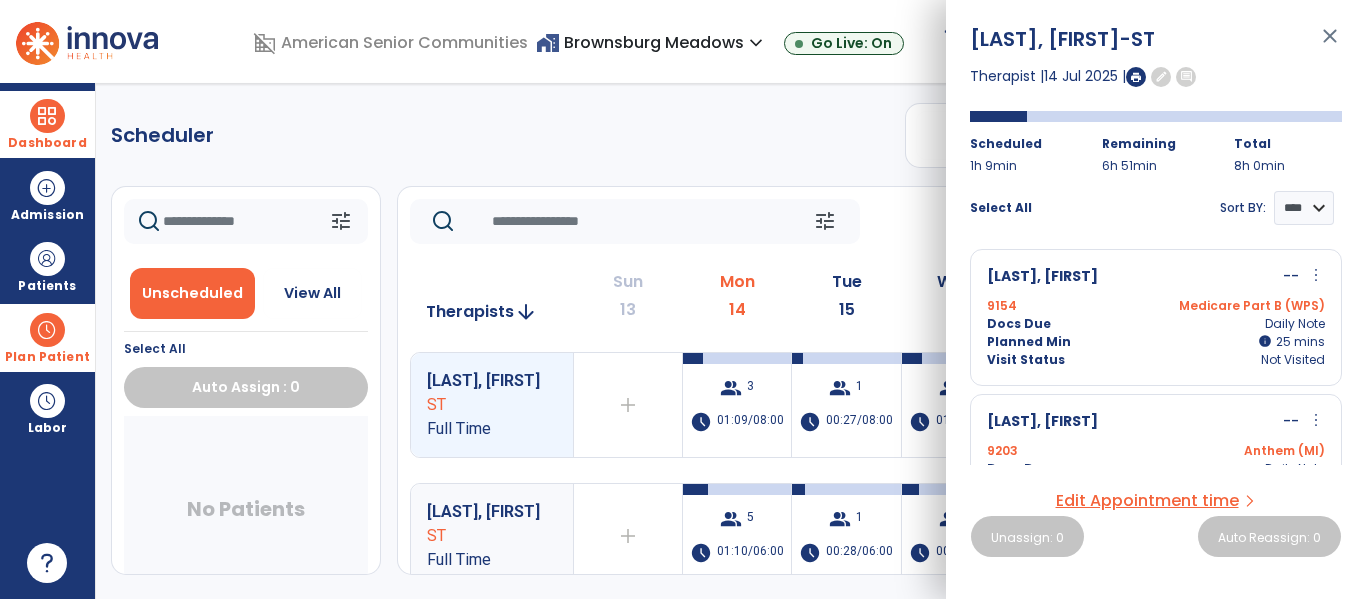 click at bounding box center (1136, 77) 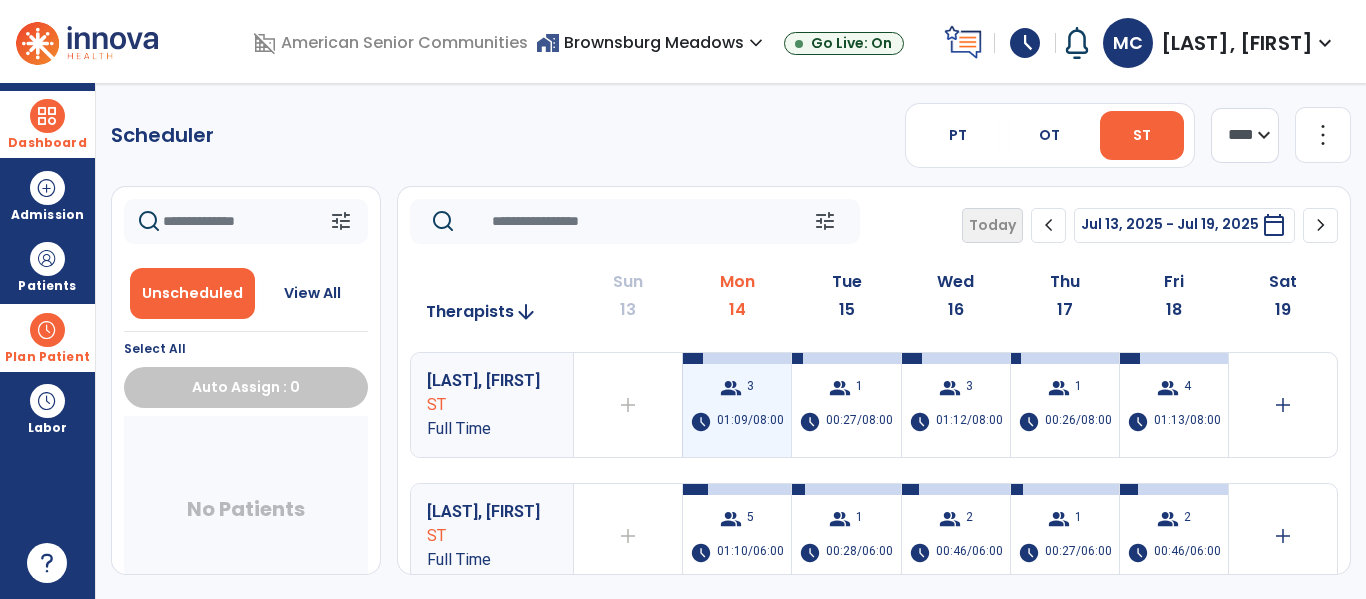 click on "group  3  schedule  01:09/08:00" at bounding box center [737, 405] 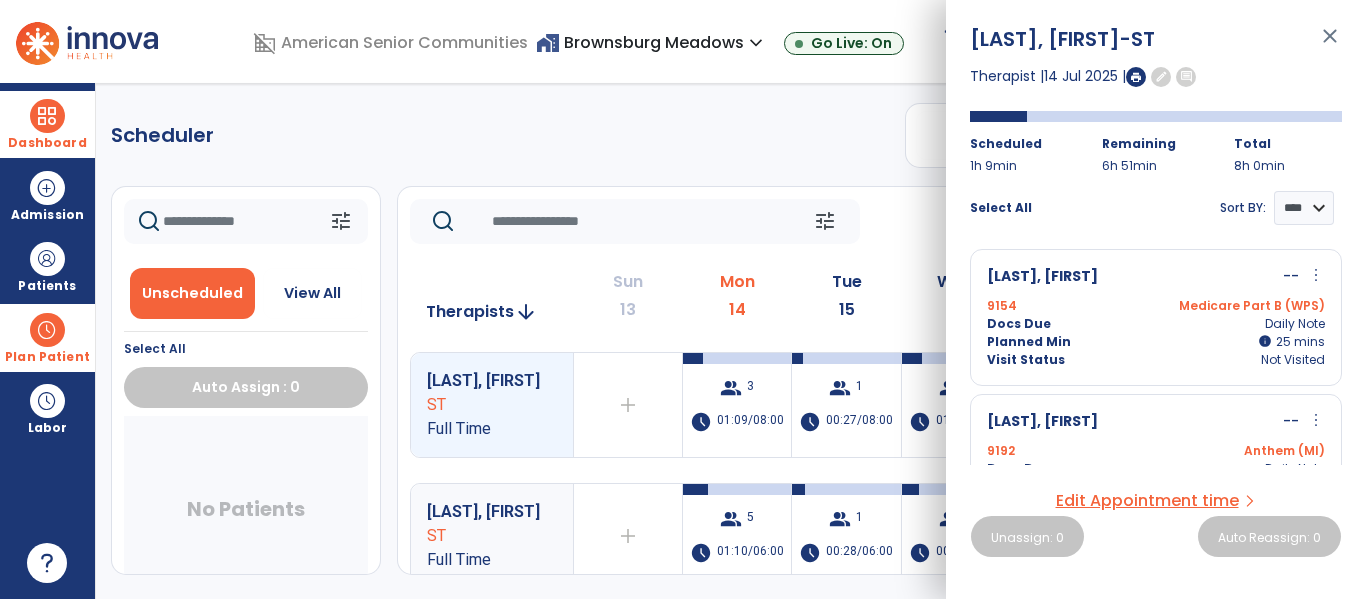 click at bounding box center (1136, 77) 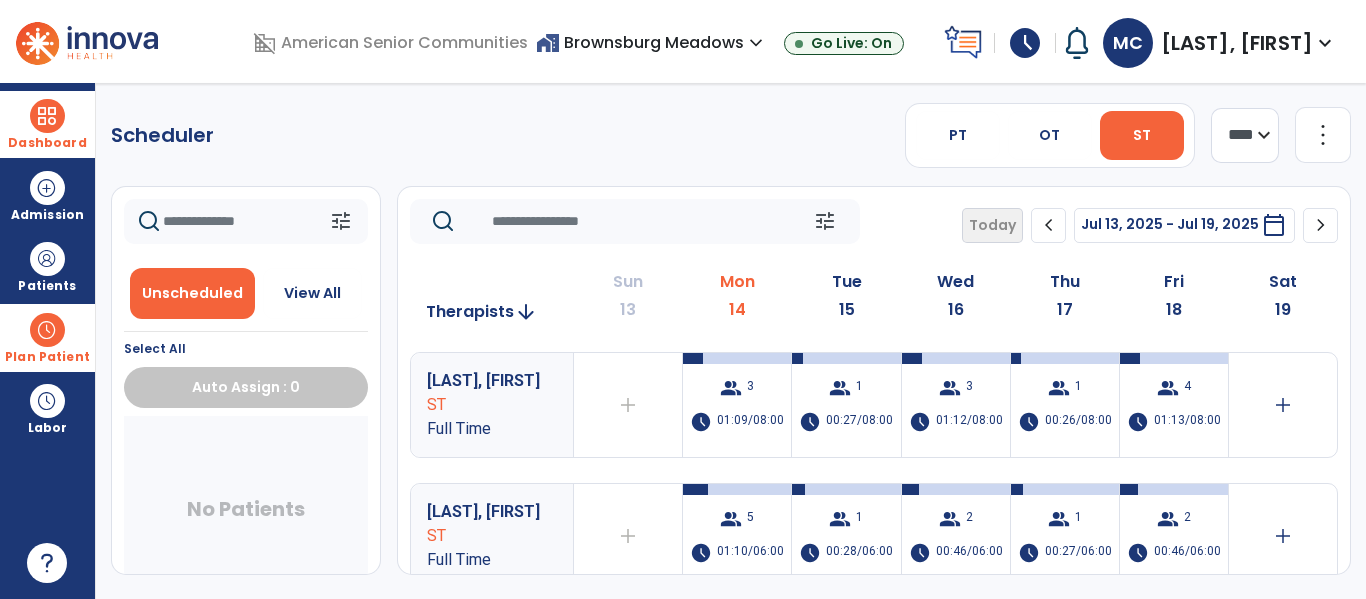 click on "home_work   [STREET]   expand_more" at bounding box center [652, 42] 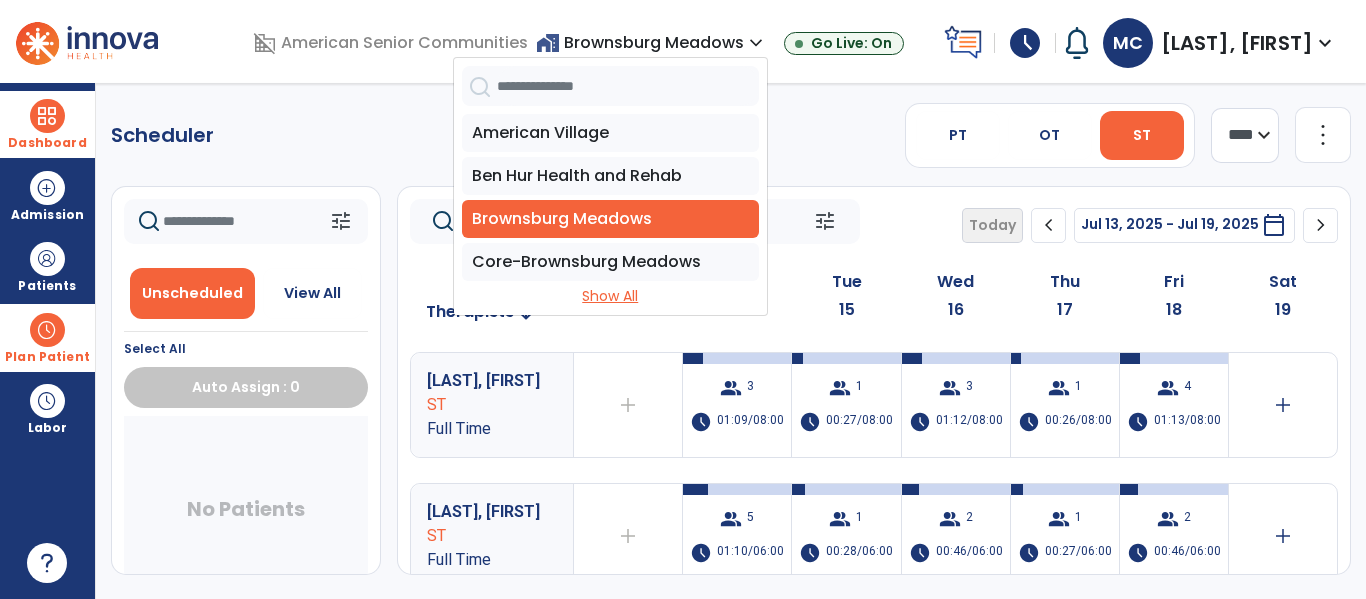 click on "Show All" at bounding box center (610, 296) 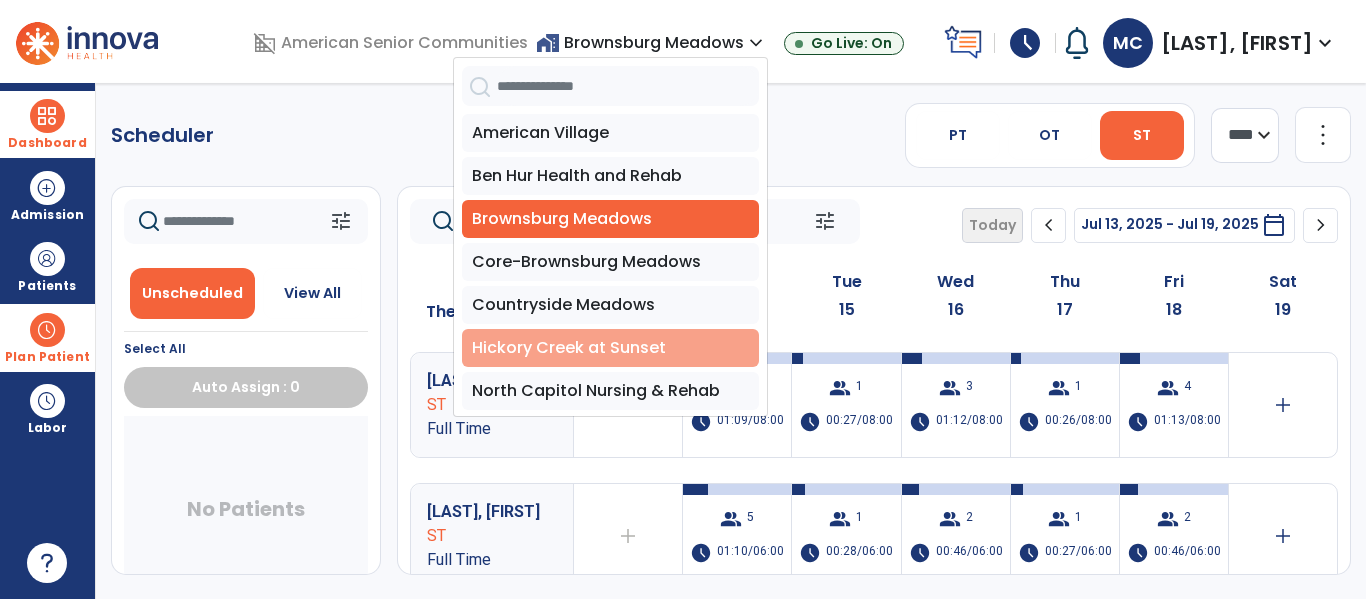 click on "Hickory Creek at Sunset" at bounding box center (610, 348) 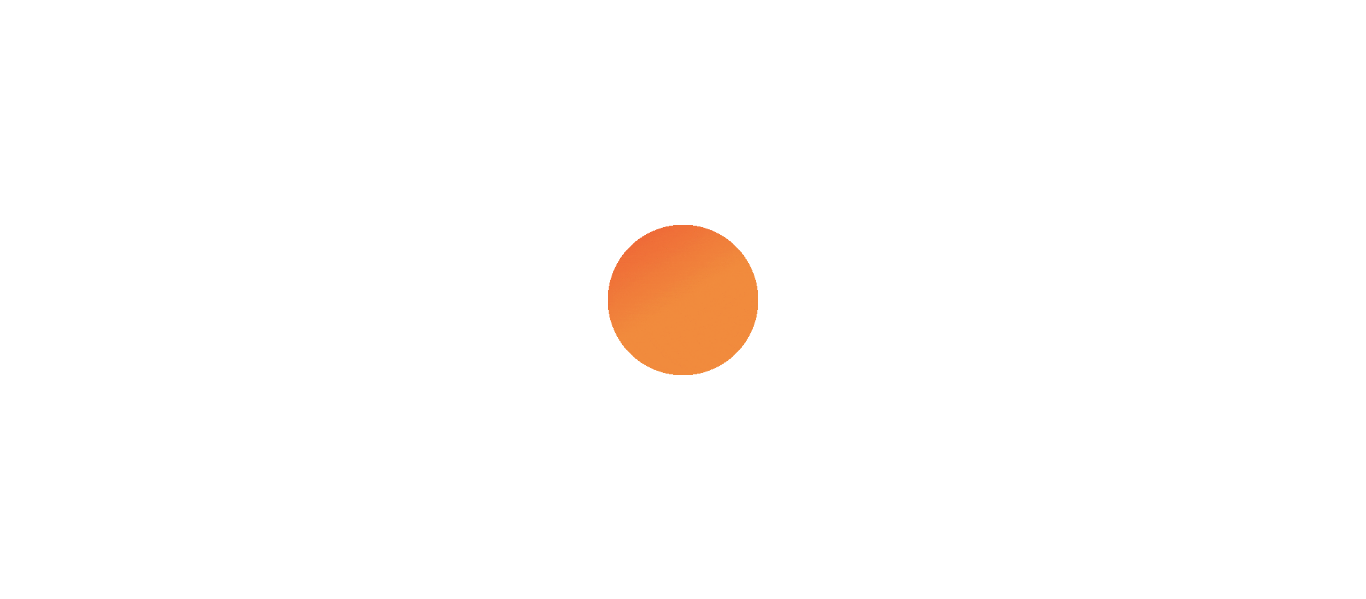 scroll, scrollTop: 0, scrollLeft: 0, axis: both 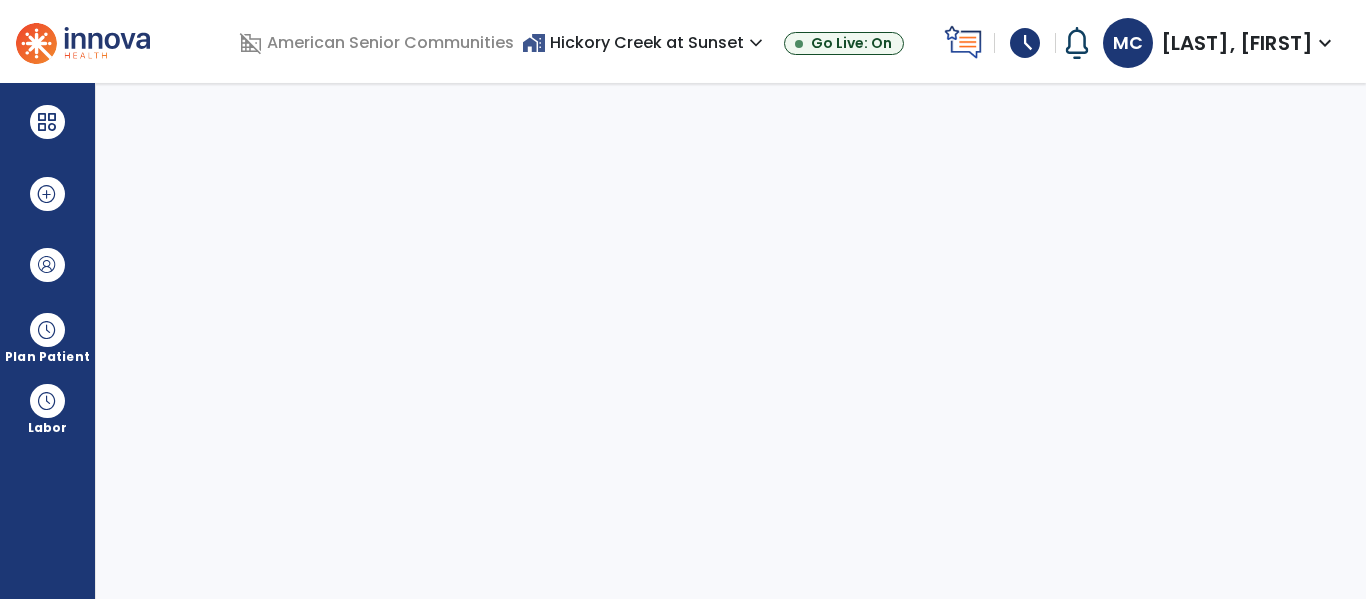 select on "****" 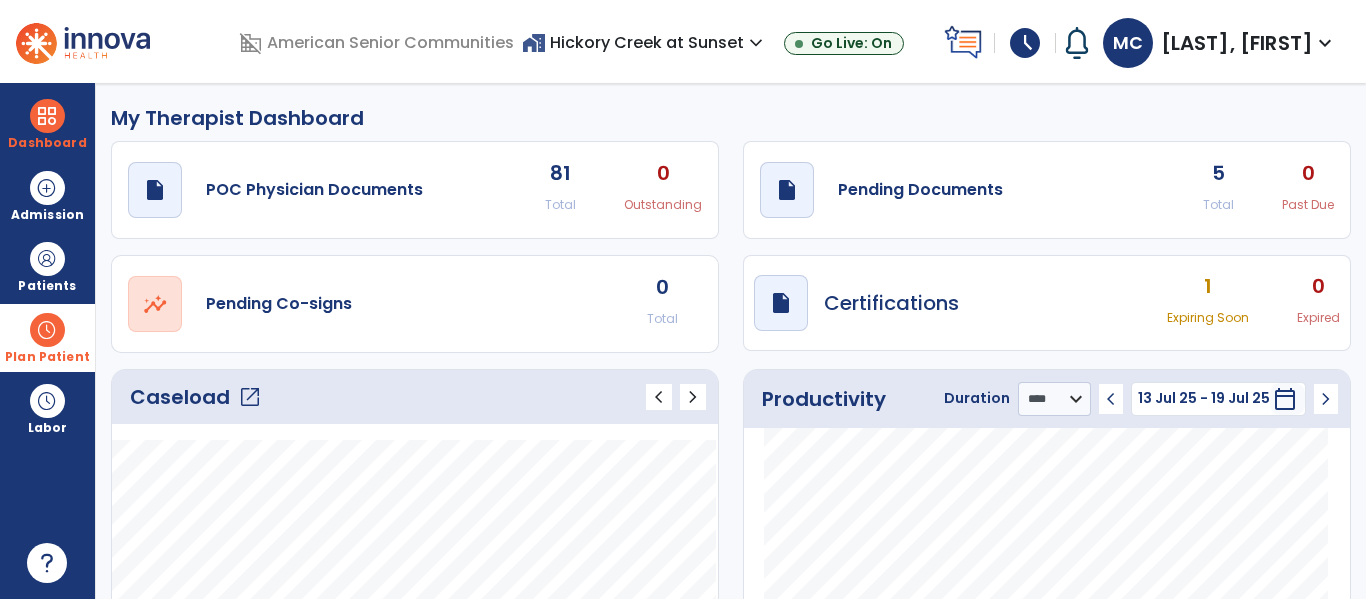 click on "Plan Patient" at bounding box center [47, 266] 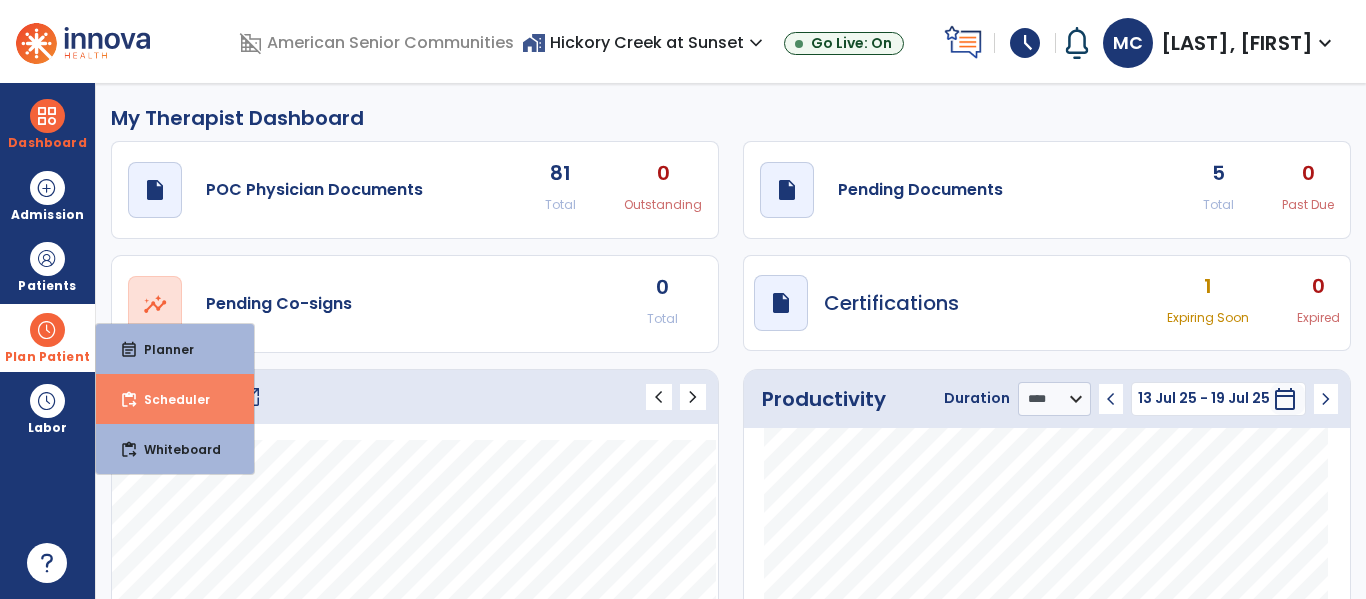click on "Scheduler" at bounding box center (169, 399) 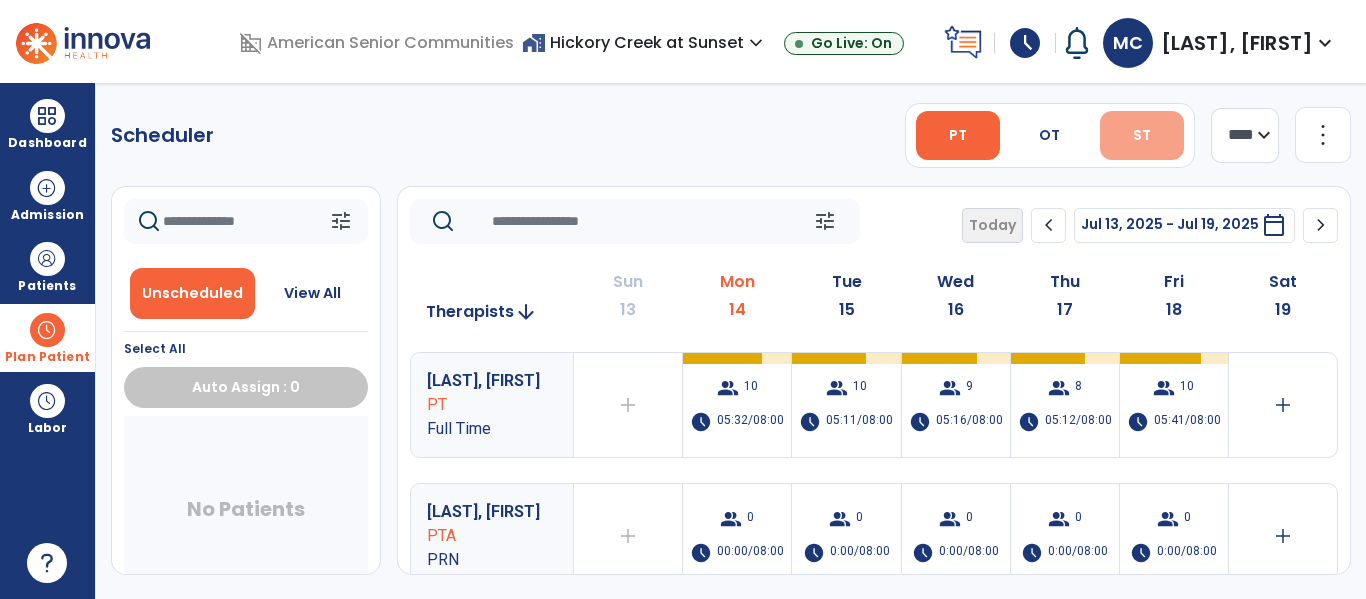 click on "ST" at bounding box center (1142, 135) 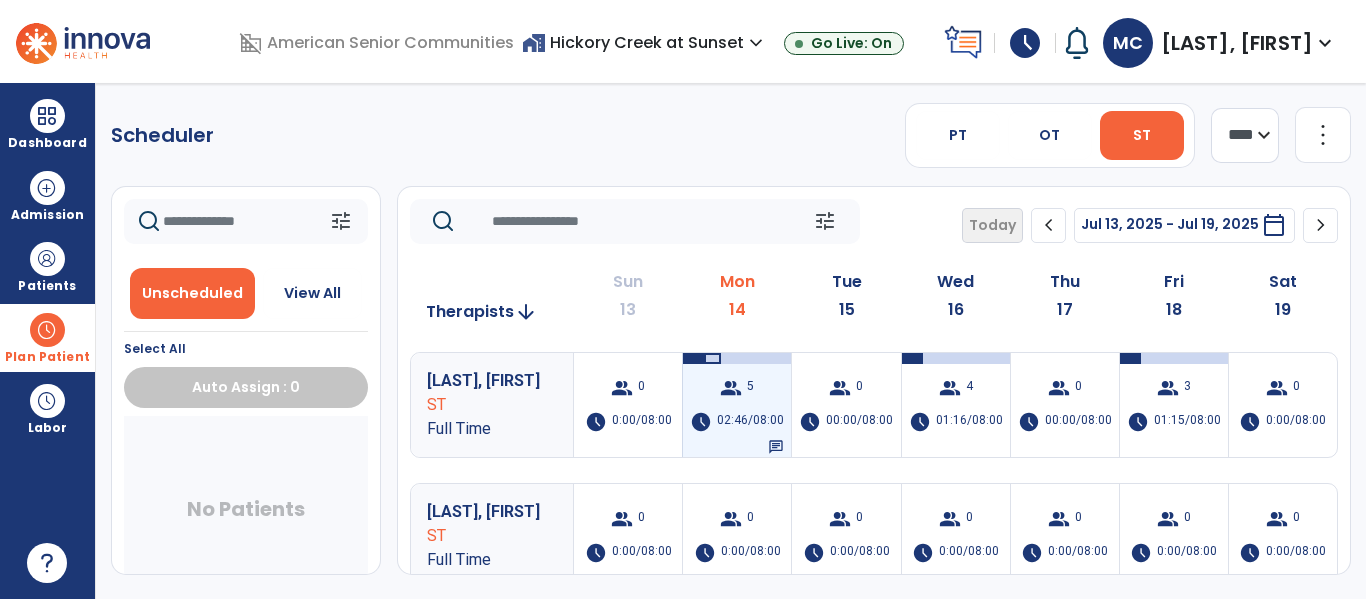 click on "group  5  schedule  02:46/08:00   chat" at bounding box center (737, 405) 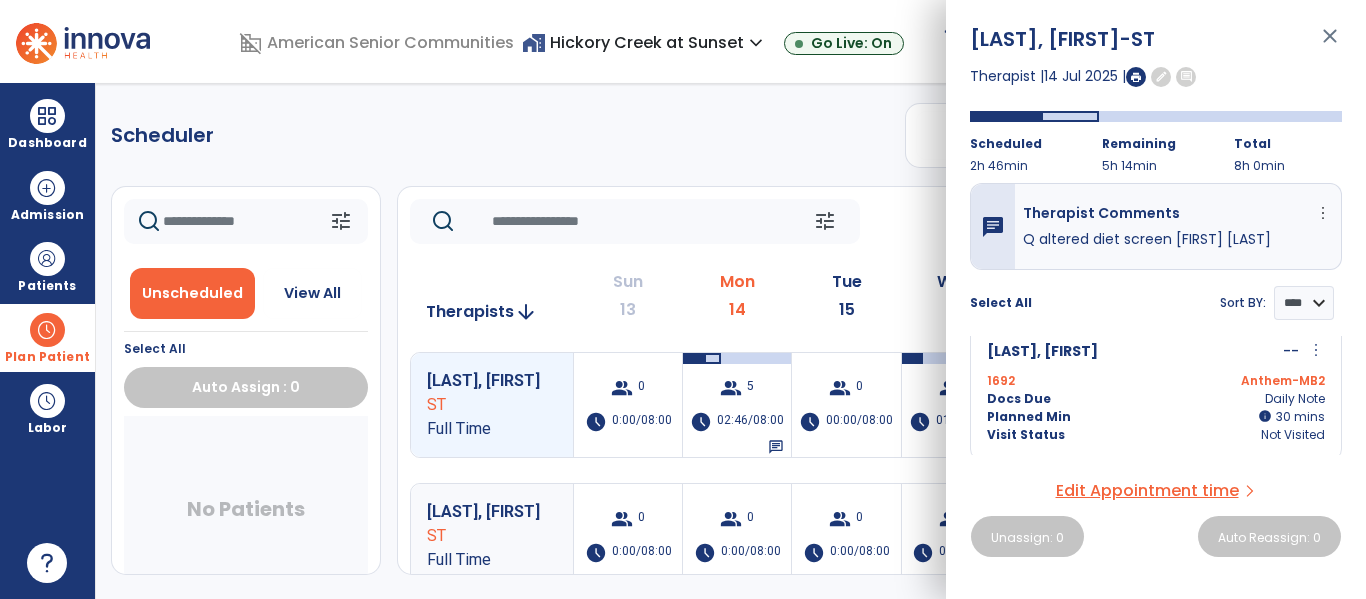 scroll, scrollTop: 0, scrollLeft: 0, axis: both 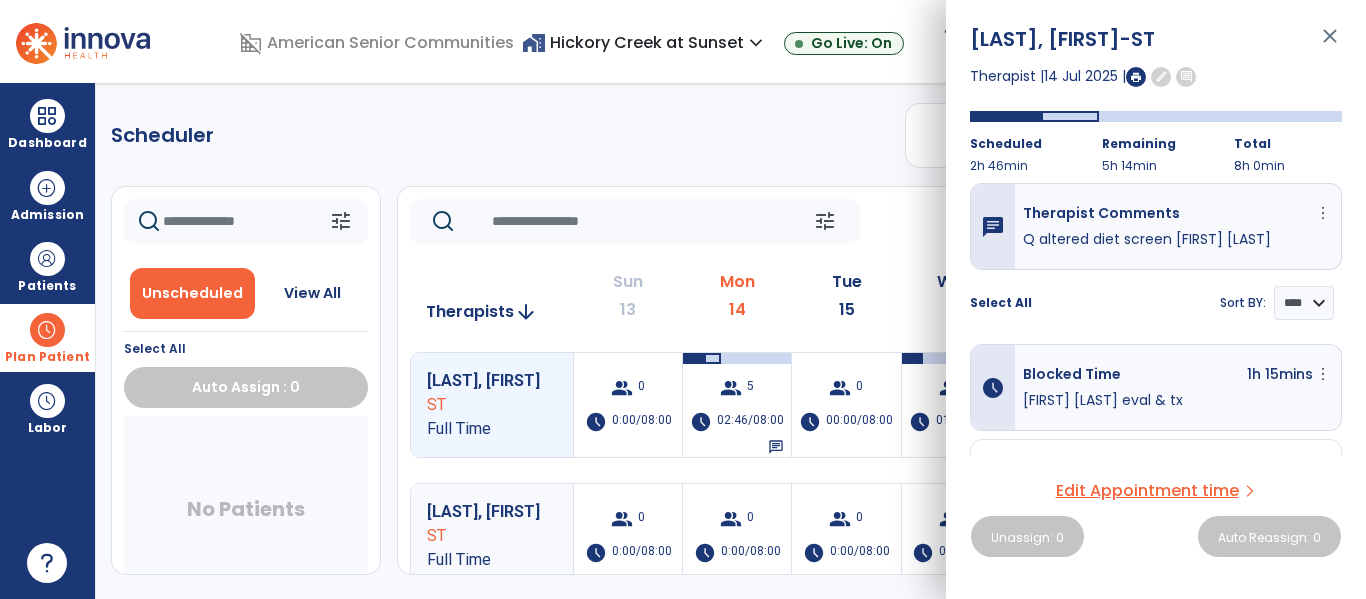 click on "phillip butt eval & tx" at bounding box center (1178, 400) 